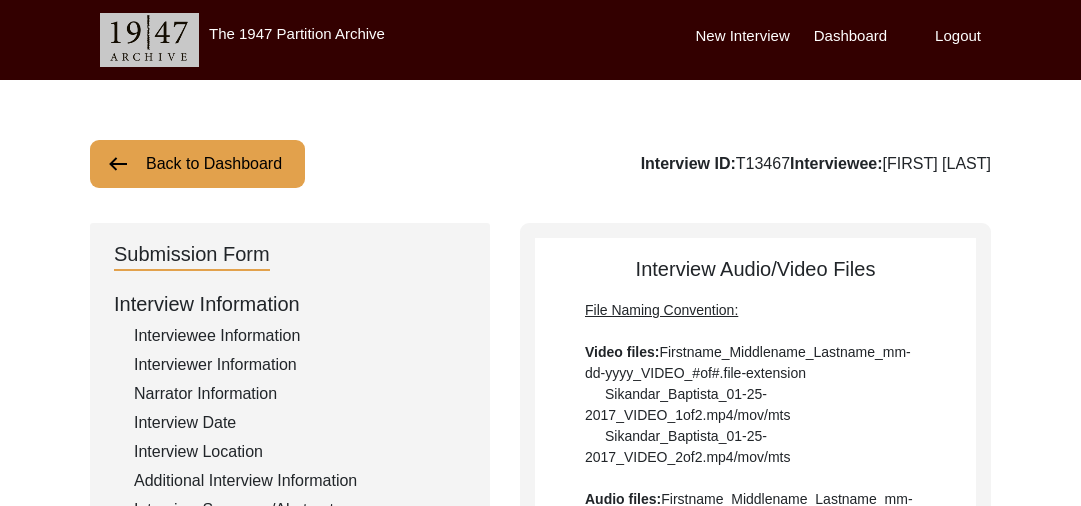 scroll, scrollTop: 1067, scrollLeft: 0, axis: vertical 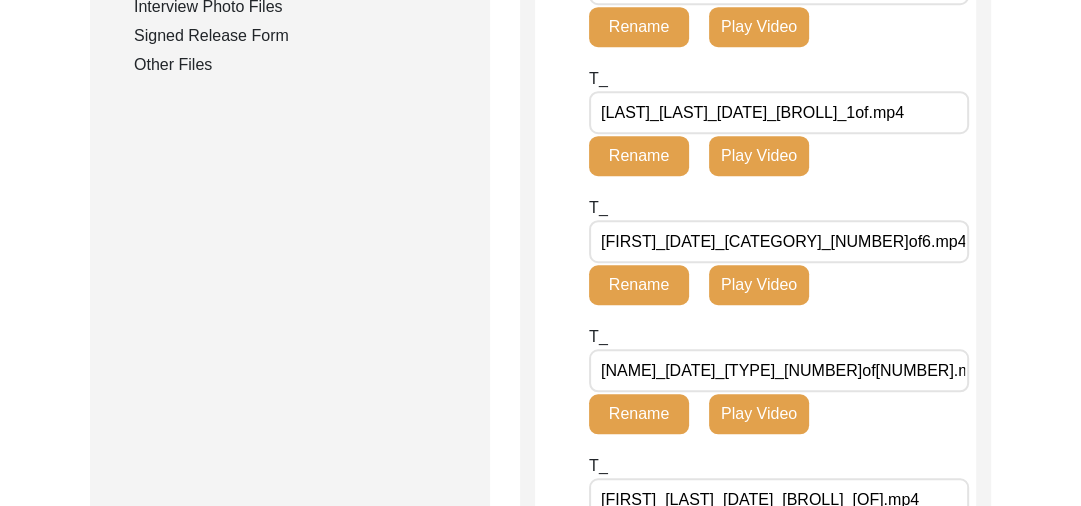 click on "Back to Dashboard  Interview ID:  T13467  Interviewee:  [LAST] [LAST]   Submission Form   Interview Information   Interviewee Information   Interviewer Information   Narrator Information   Interview Date   Interview Location   Additional Interview Information   Interview Summary/Abstract   Migration Information   Birthplace Location   Interviewee Residence Before Partition   Interviewee Residence After Partition   Migration Details   Interviewee Occupation and Parental Information   Contact Information   Friends and Family Information   Interviewee Contact Information   Interviewer Contact Information   Narrator Contact Information   Interviewee Preferences   Interviewee Preferences   Submission Files   Interview Audio/Video Files   Interview Photo Files   Signed Release Form   Other Files   Interview Audio/Video Files  File Naming Convention: Video files:  [FIRST]_[MIDDLE]_[LAST]_[DATE]_[VIDEO]_#of#.file-extension  [FIRST]_[LAST]_[DATE]_[VIDEO]_1of2.mp4/mov/mts  Audio files: B-Roll: T_ Rename T_" 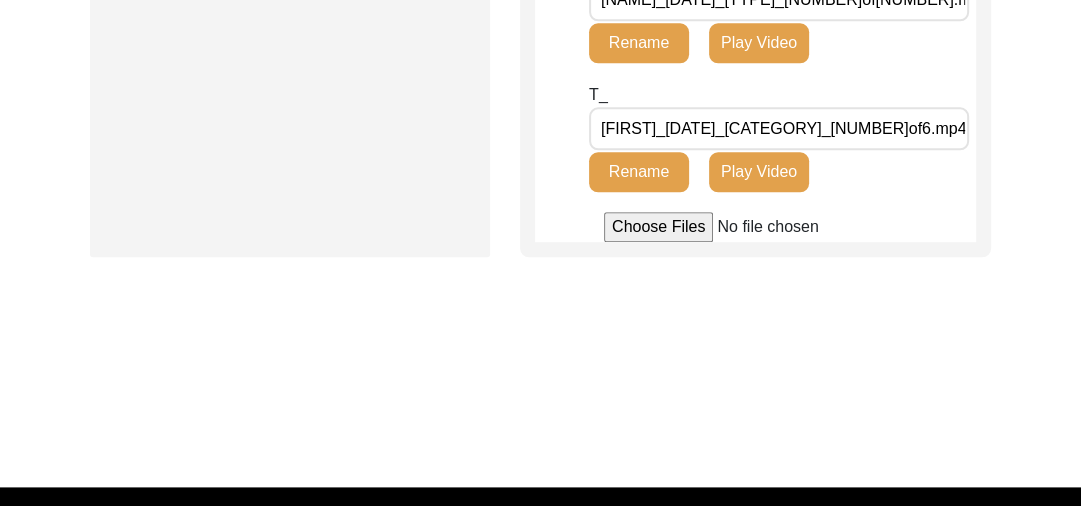 scroll, scrollTop: 1703, scrollLeft: 0, axis: vertical 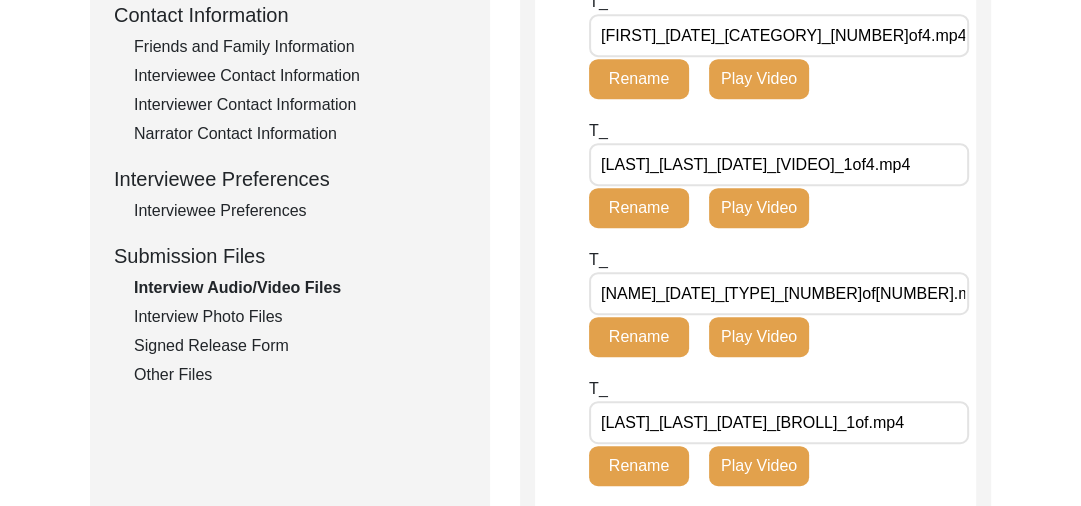click on "Interview Photo Files" 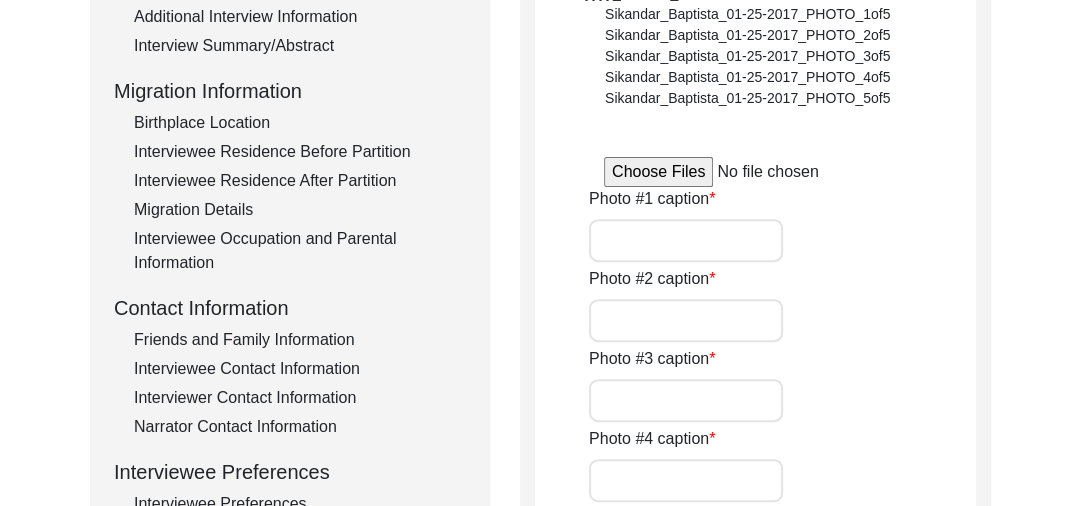 scroll, scrollTop: 437, scrollLeft: 0, axis: vertical 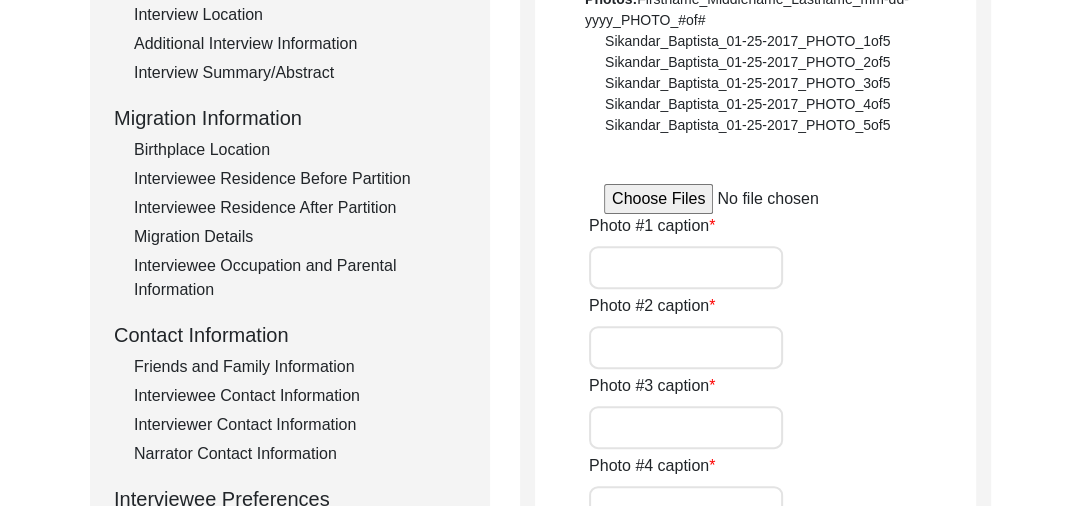 click at bounding box center [755, 199] 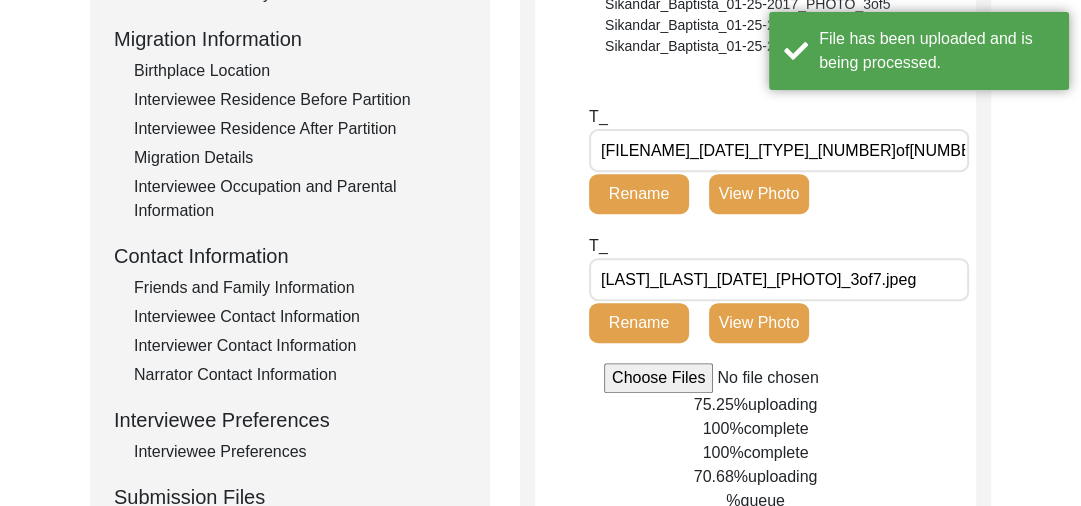 scroll, scrollTop: 512, scrollLeft: 0, axis: vertical 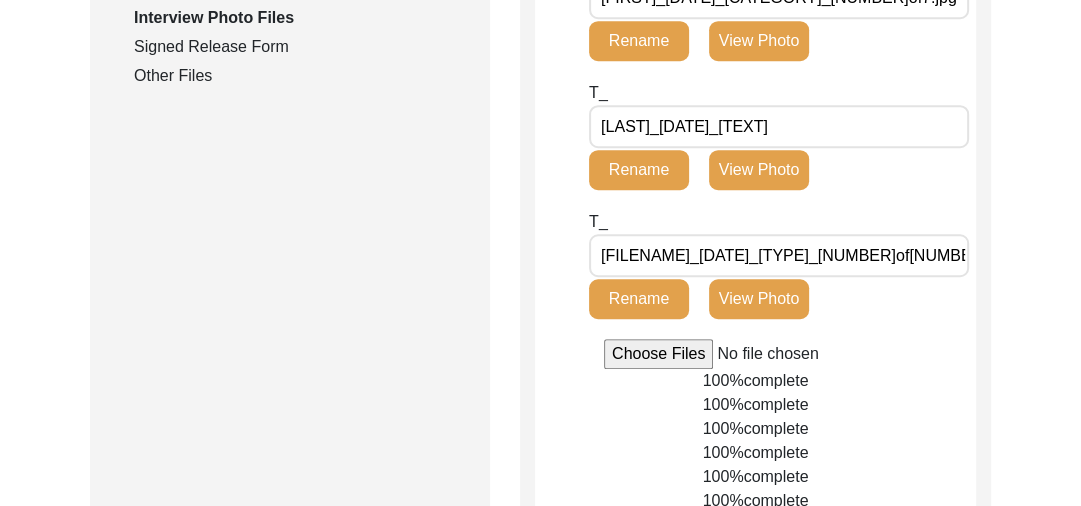 click at bounding box center (755, 354) 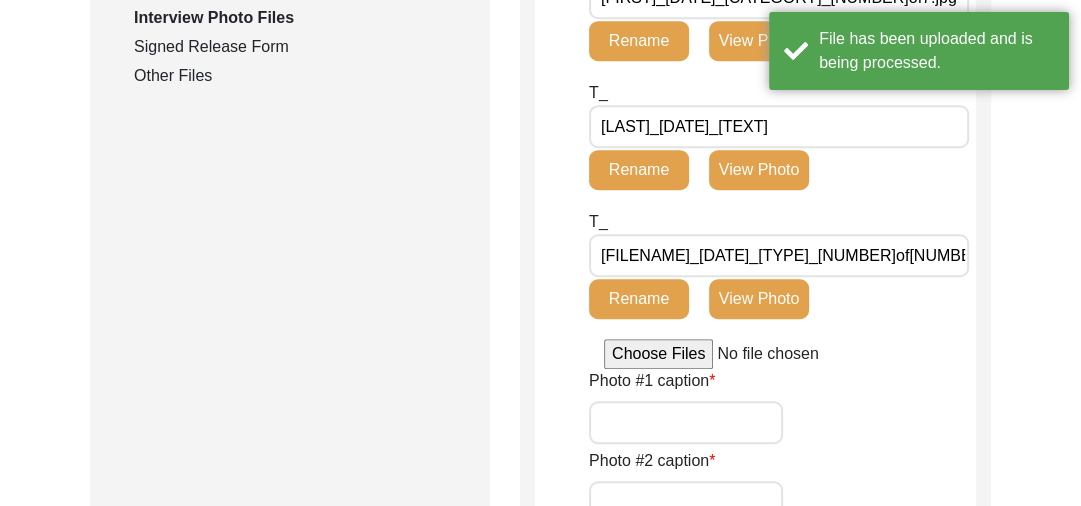 type 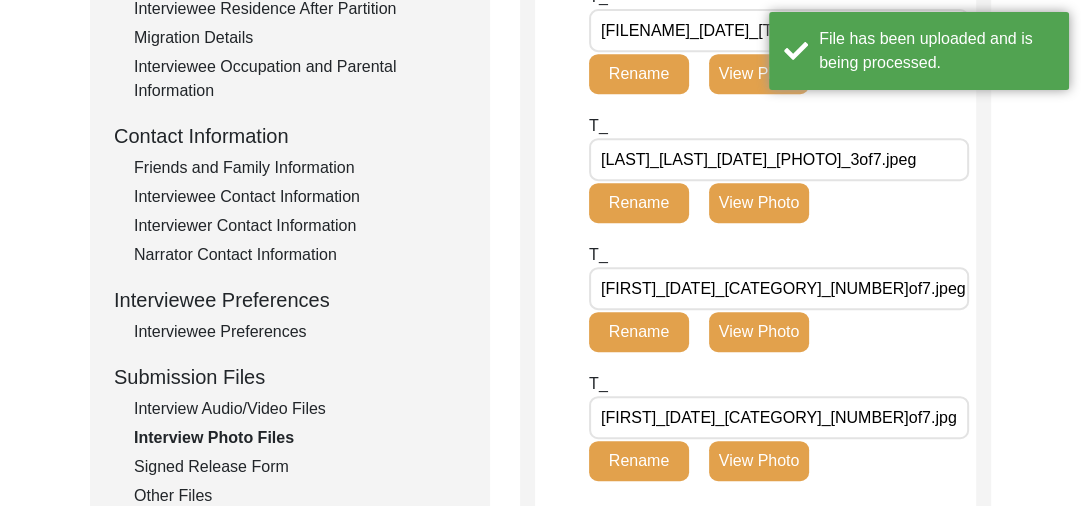 scroll, scrollTop: 619, scrollLeft: 0, axis: vertical 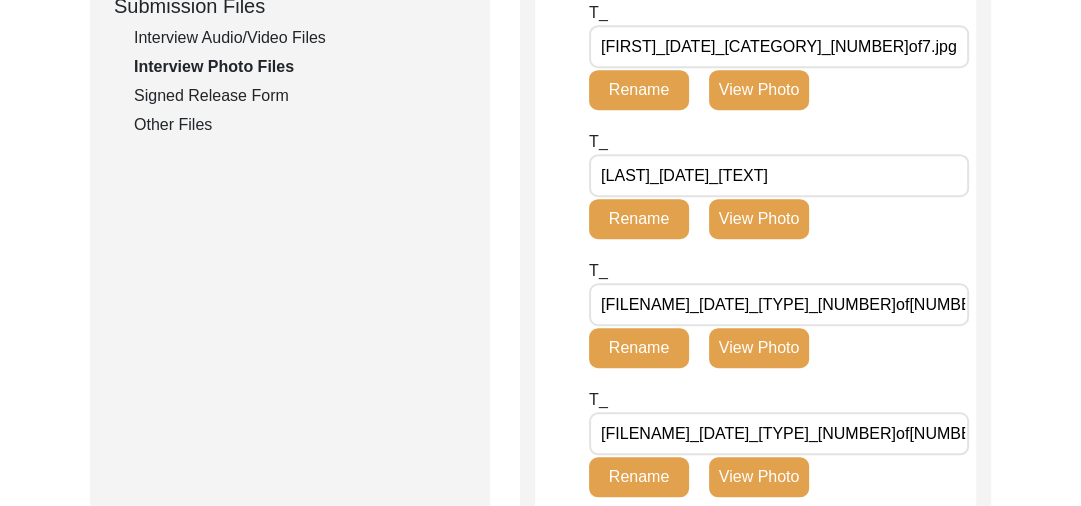 click on "Interview Audio/Video Files" 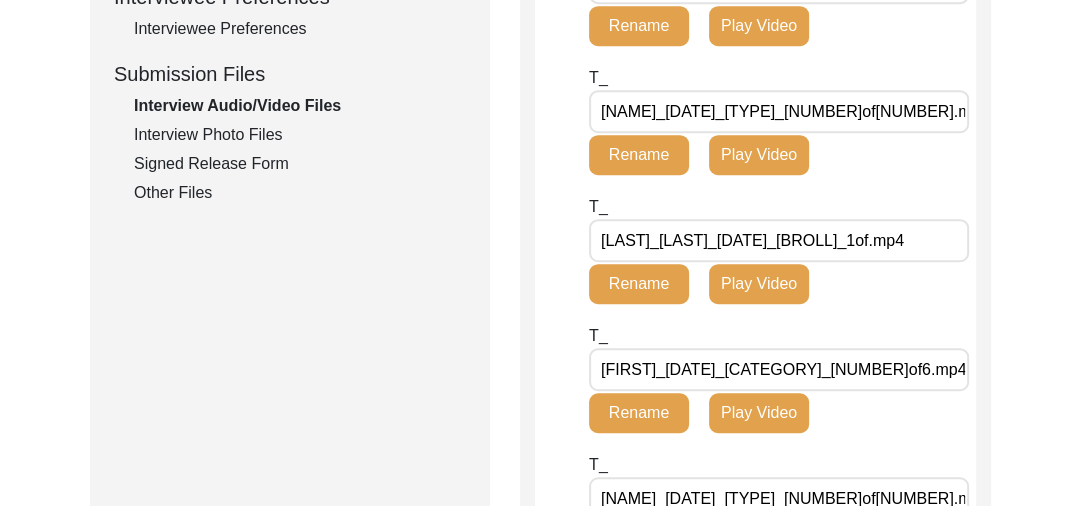 scroll, scrollTop: 1007, scrollLeft: 0, axis: vertical 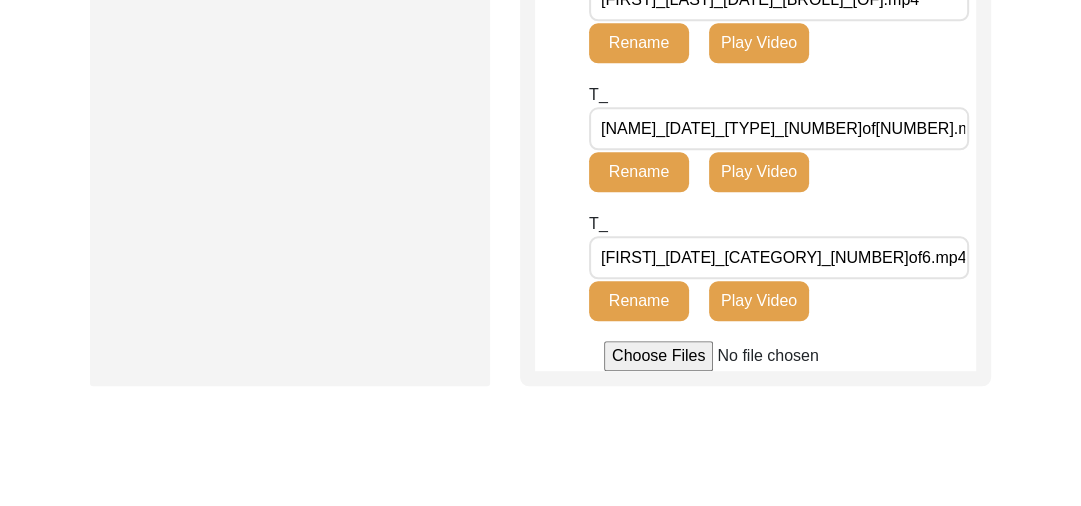 click at bounding box center [755, 356] 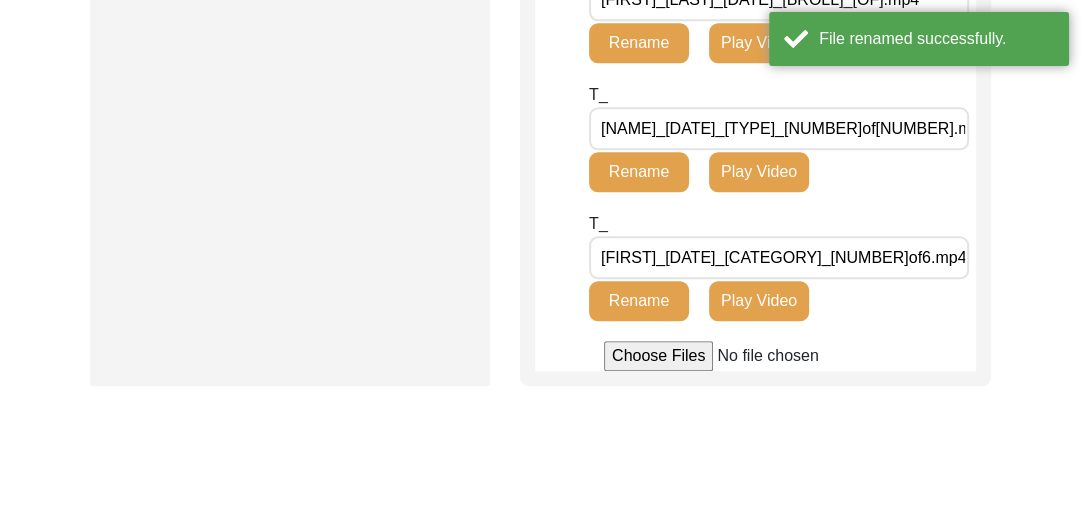click on "[FIRST]_[DATE]_[CATEGORY]_[NUMBER]of6.mp4" at bounding box center (779, 257) 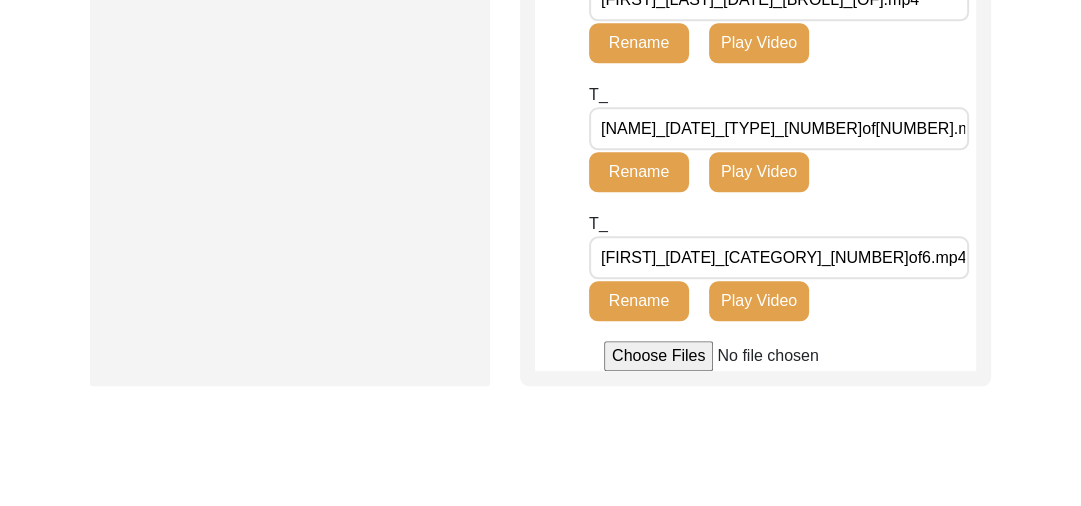 click on "[FIRST]_[DATE]_[CATEGORY]_[NUMBER]of6.mp4" at bounding box center (779, 257) 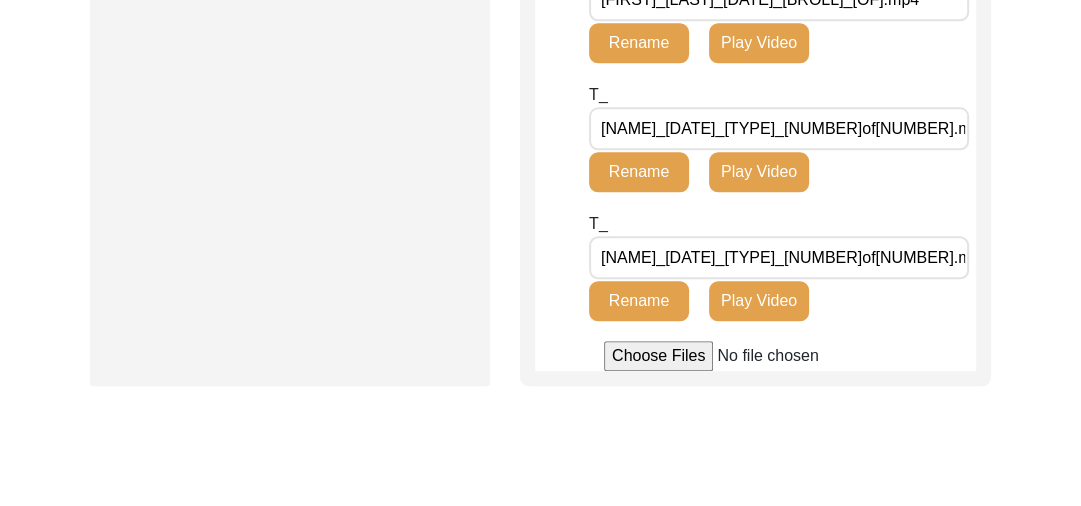 type on "[NAME]_[DATE]_[TYPE]_[NUMBER]of[NUMBER].mp4" 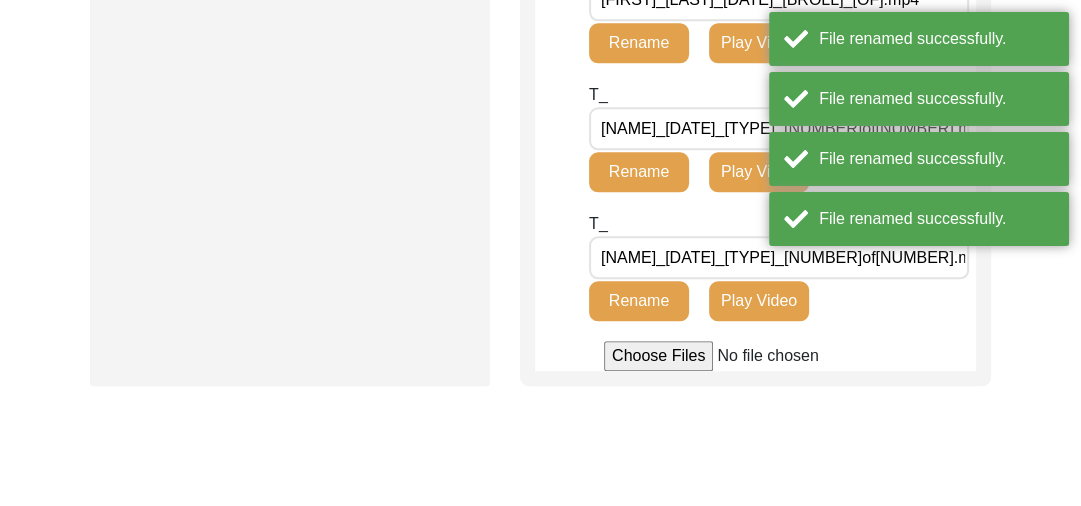 click on "Rename" 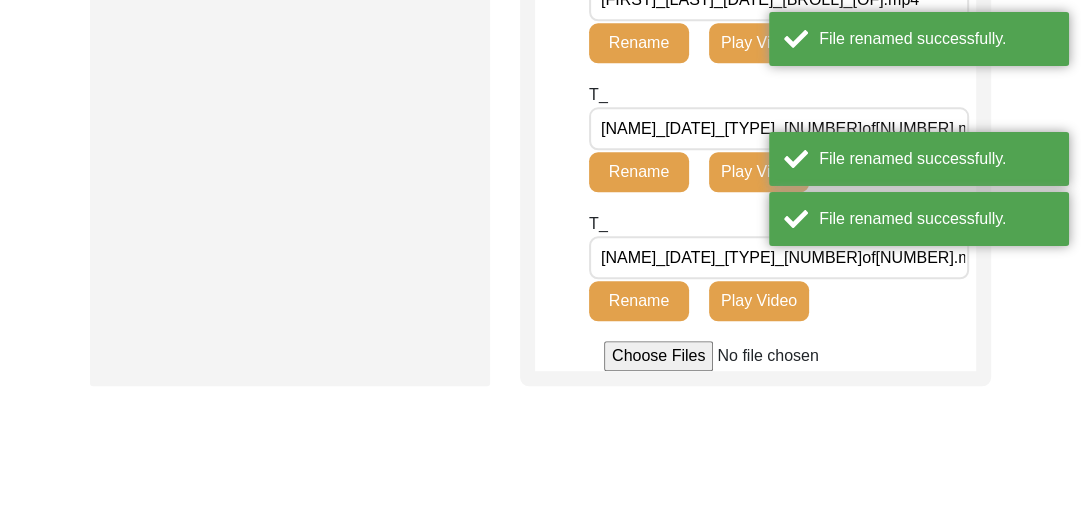click on "T_ [LAST]_[LAST]_[DATE]_[BROLL]_3of.mp4 Rename Play Video" 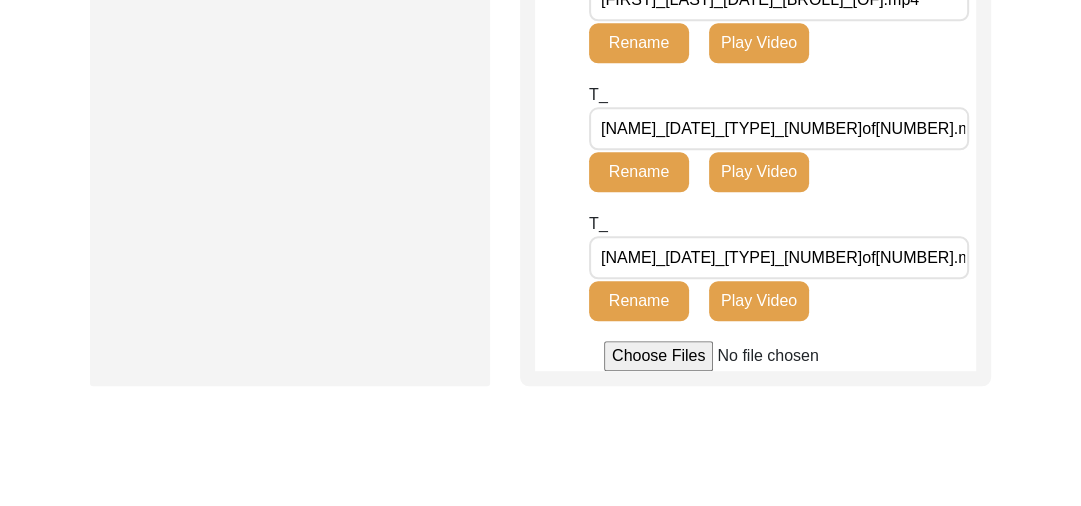 click on "[NAME]_[DATE]_[TYPE]_[NUMBER]of[NUMBER].mp4" at bounding box center (779, 128) 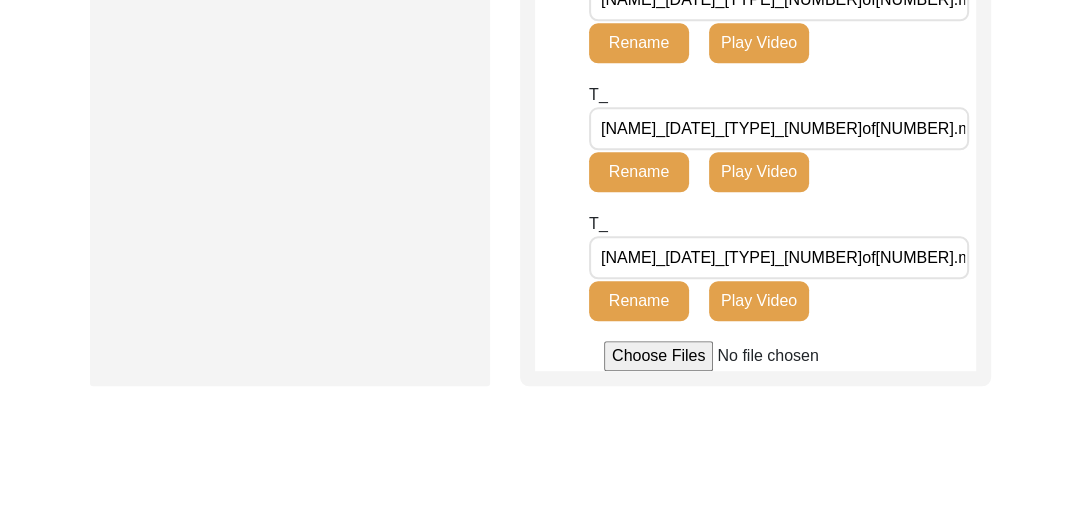 type on "[NAME]_[DATE]_[TYPE]_[NUMBER]of[NUMBER].mp4" 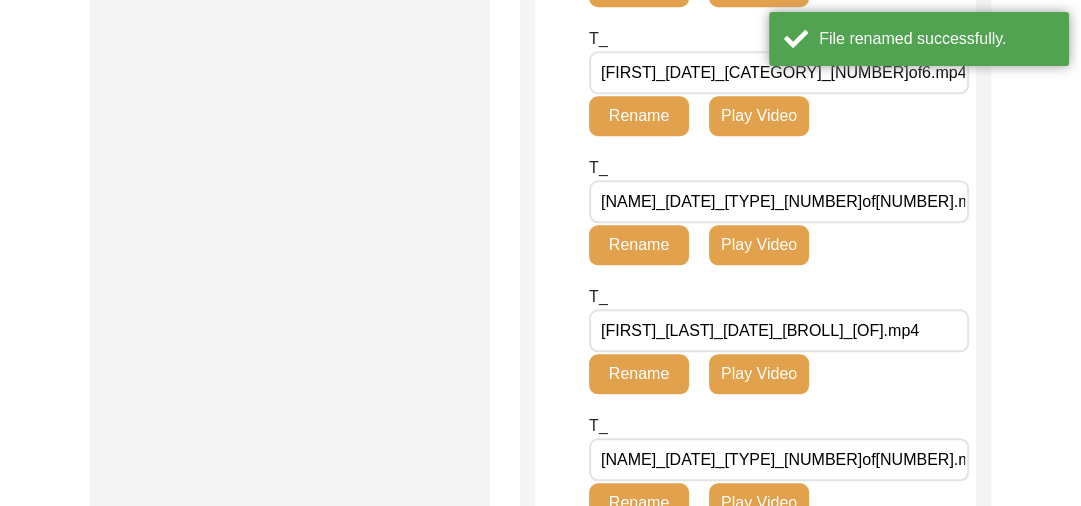 scroll, scrollTop: 1225, scrollLeft: 0, axis: vertical 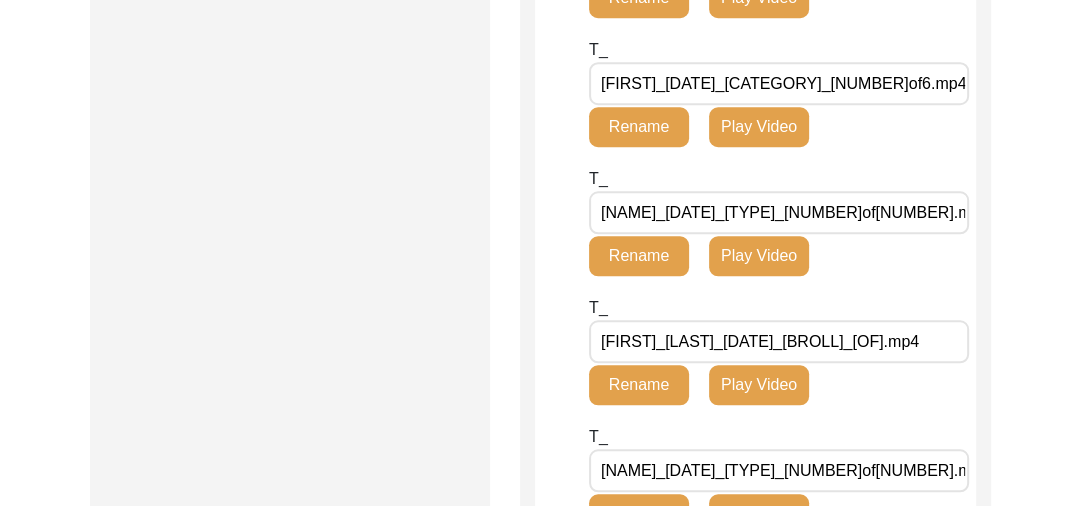 click on "[FIRST]_[DATE]_[CATEGORY]_[NUMBER]of6.mp4" at bounding box center [779, 83] 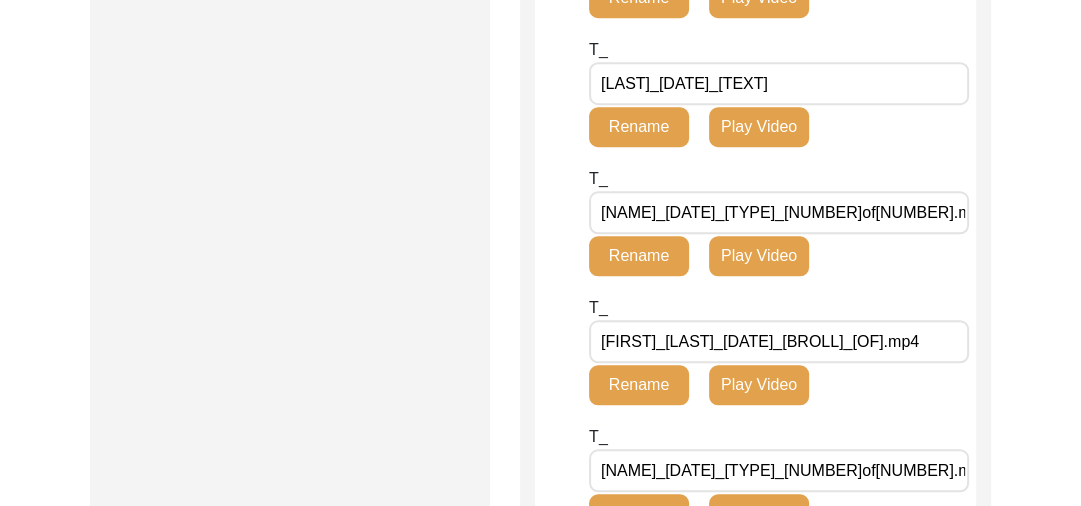 type on "[LAST]_[DATE]_[TEXT]" 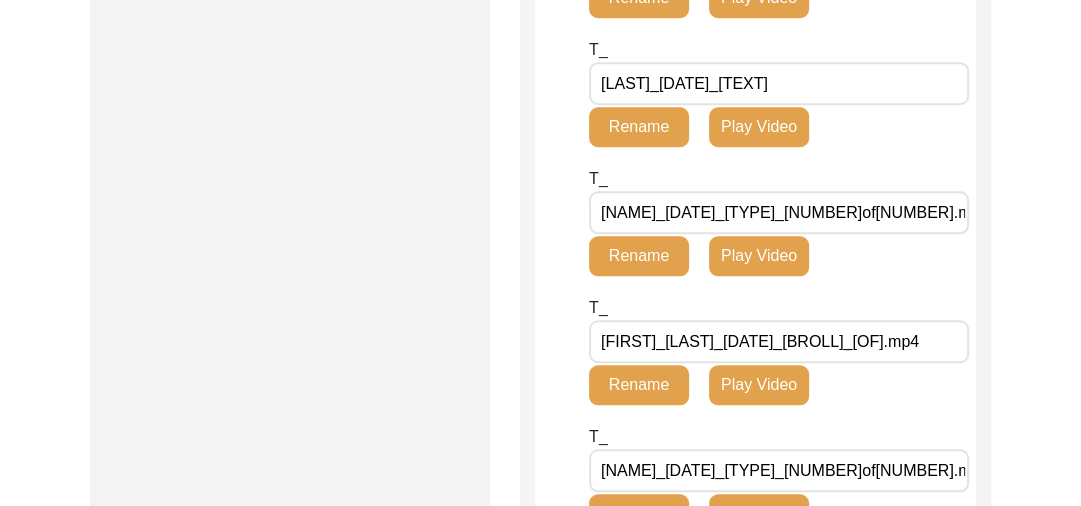 click on "Rename" 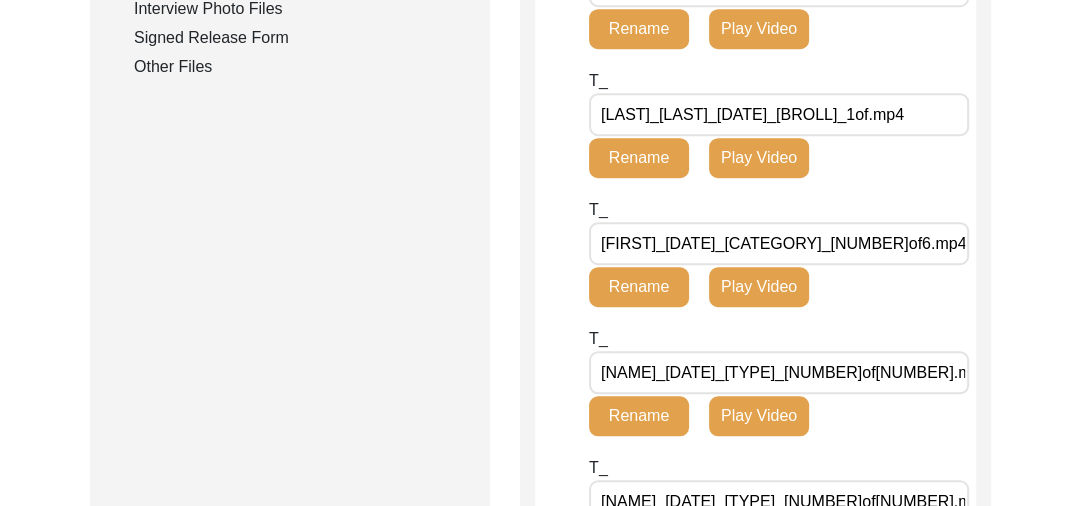 scroll, scrollTop: 1044, scrollLeft: 0, axis: vertical 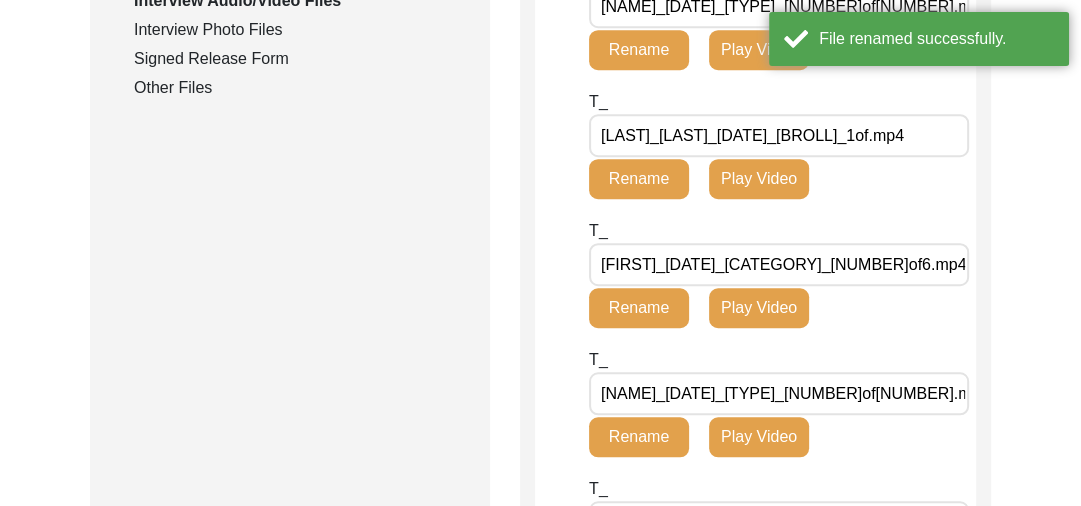 click on "[LAST]_[LAST]_[DATE]_[BROLL]_1of.mp4" at bounding box center [779, 135] 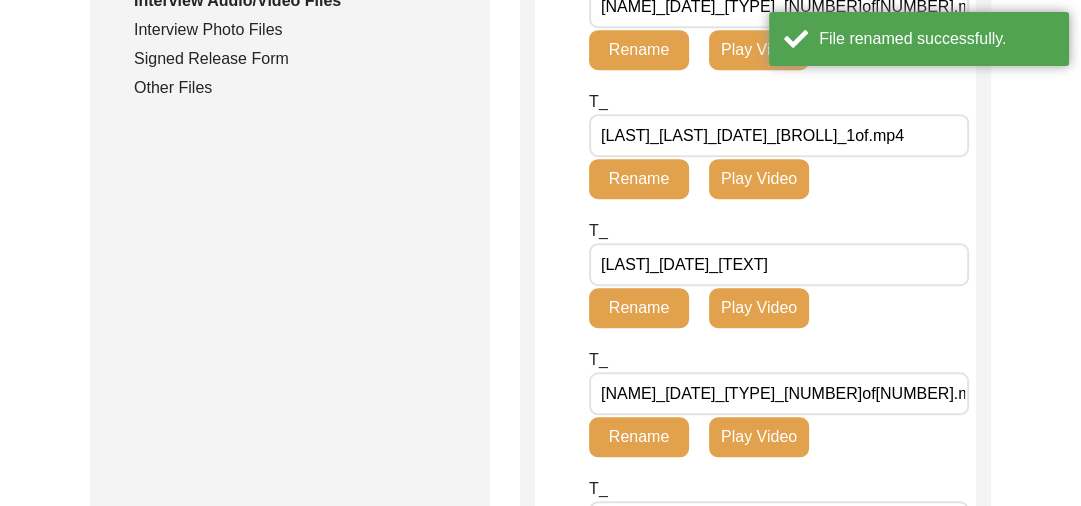 click on "[LAST]_[LAST]_[DATE]_[BROLL]_1of.mp4" at bounding box center (779, 135) 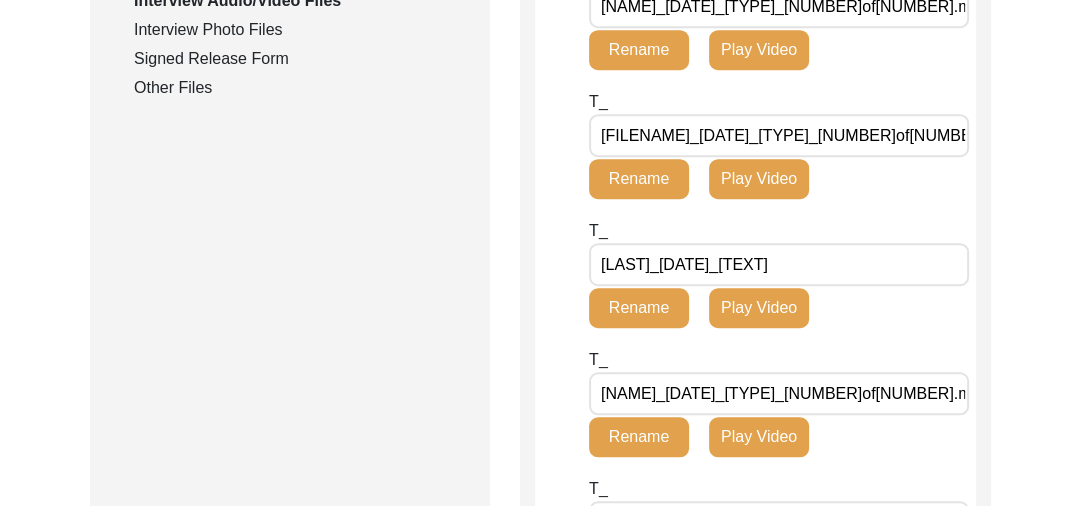 type on "[FILENAME]_[DATE]_[TYPE]_[NUMBER]of[NUMBER].mp4" 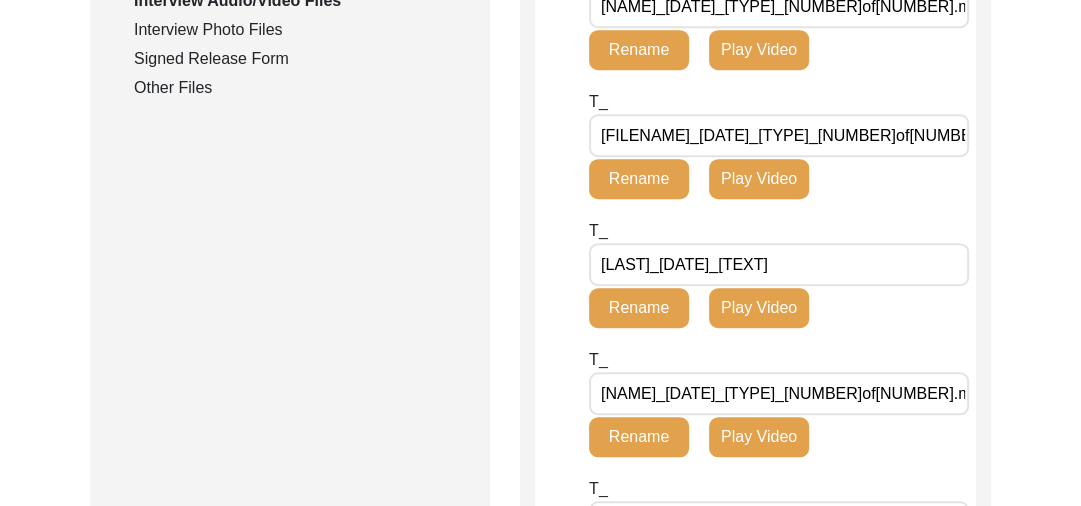 click on "Rename" 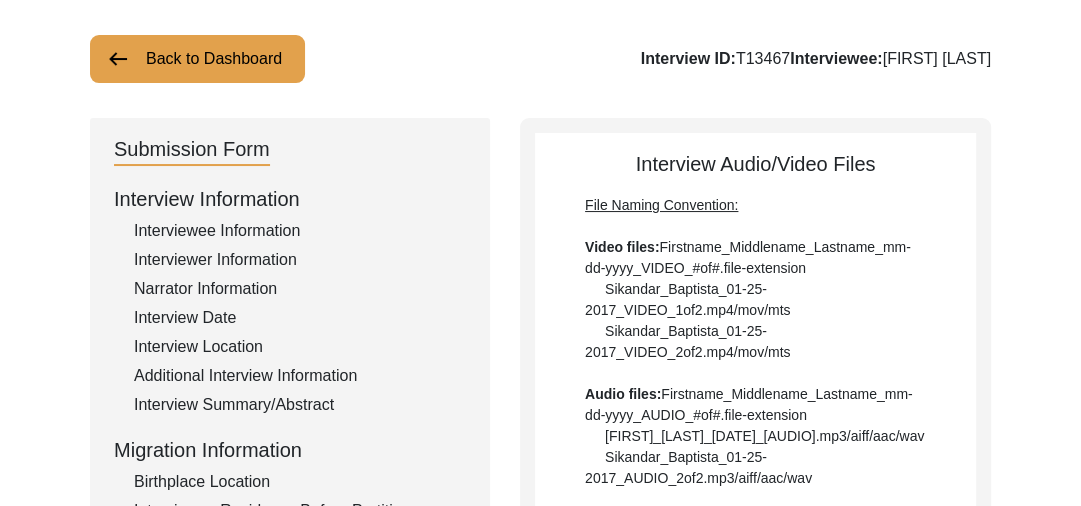 scroll, scrollTop: 79, scrollLeft: 0, axis: vertical 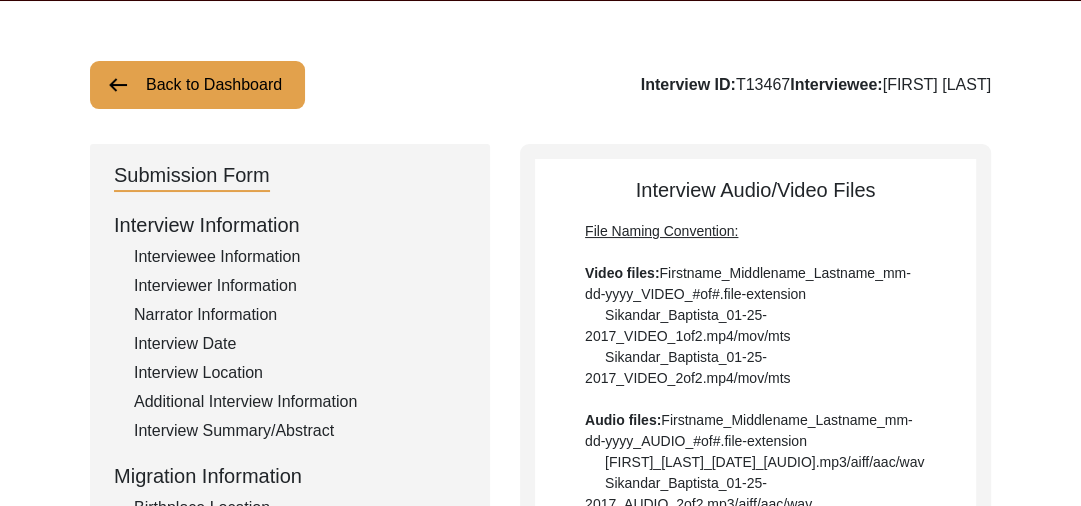 click 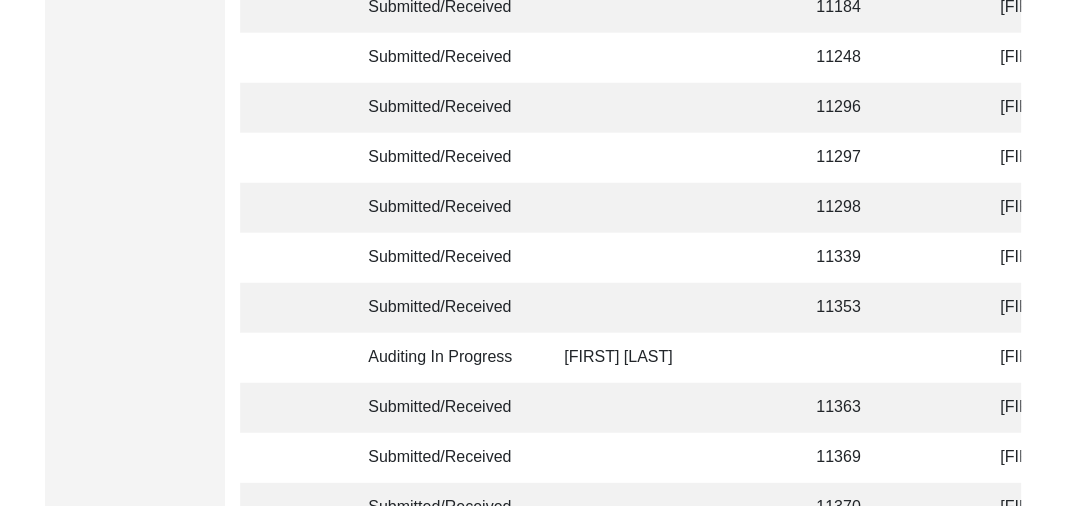 scroll, scrollTop: 5064, scrollLeft: 0, axis: vertical 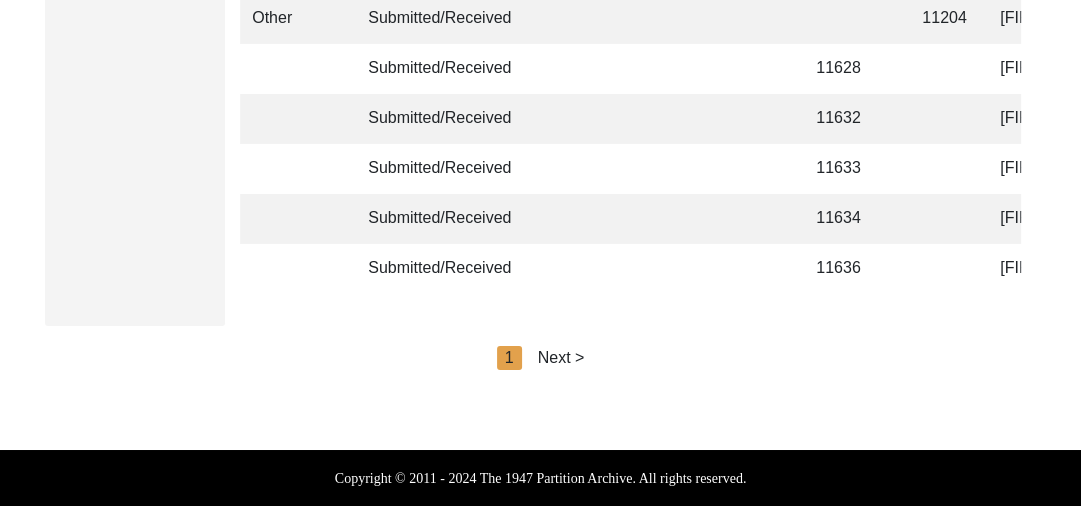 click on "Next >" 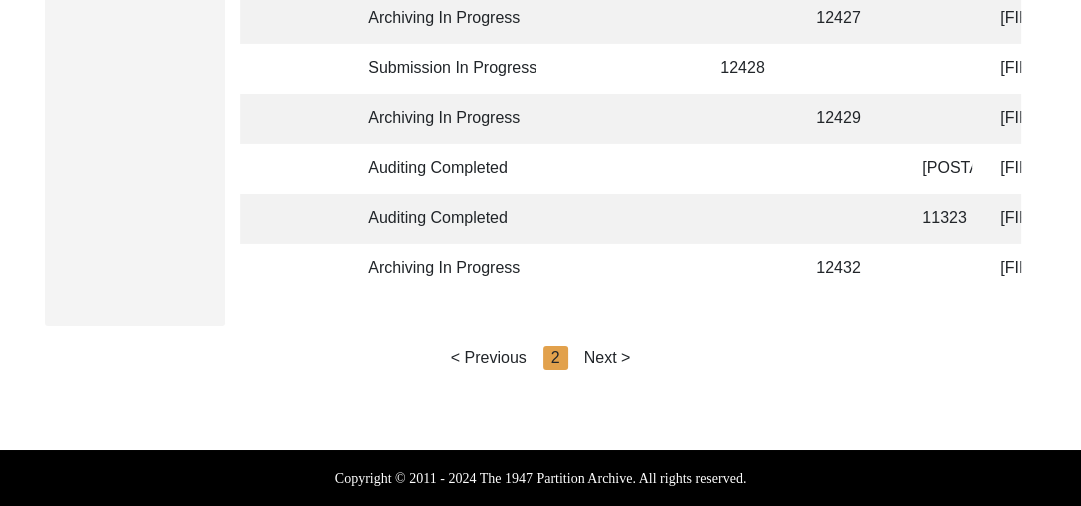 click on "Next >" 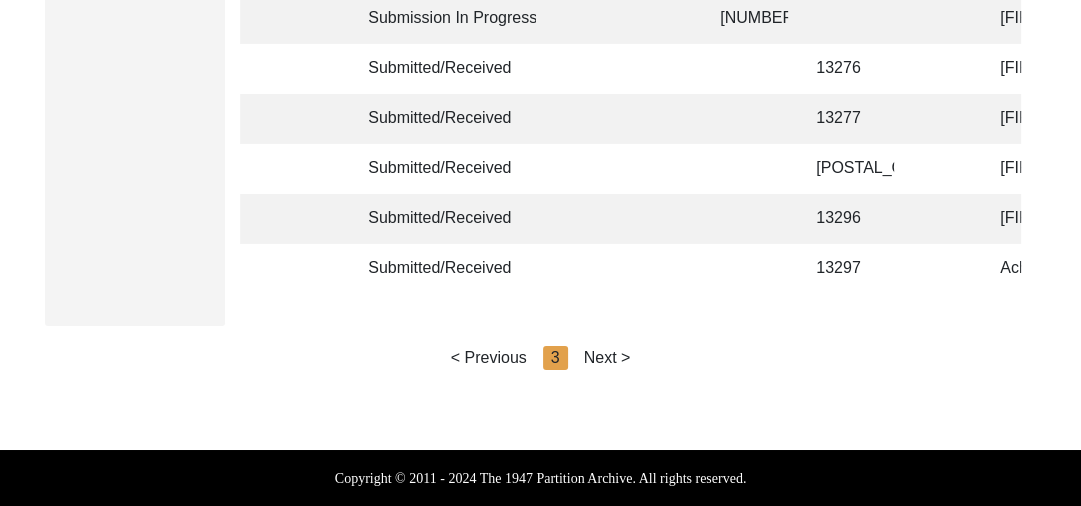 click on "Next >" 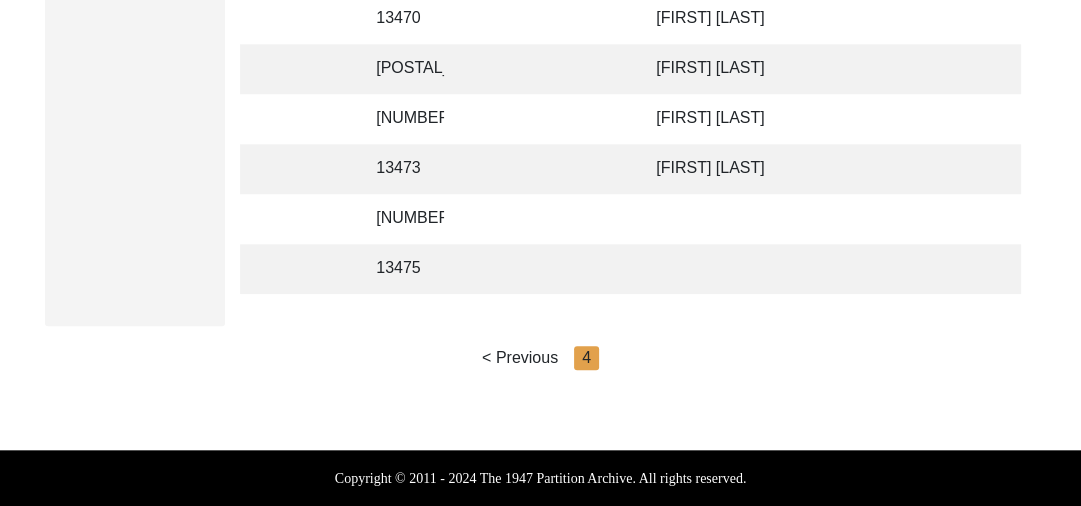 scroll, scrollTop: 0, scrollLeft: 349, axis: horizontal 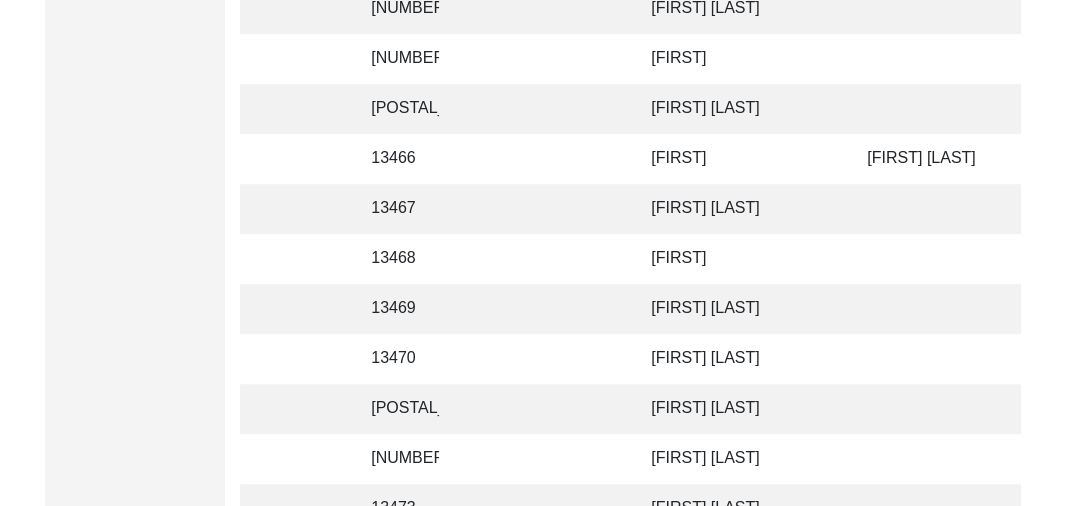 click on "[FIRST]" 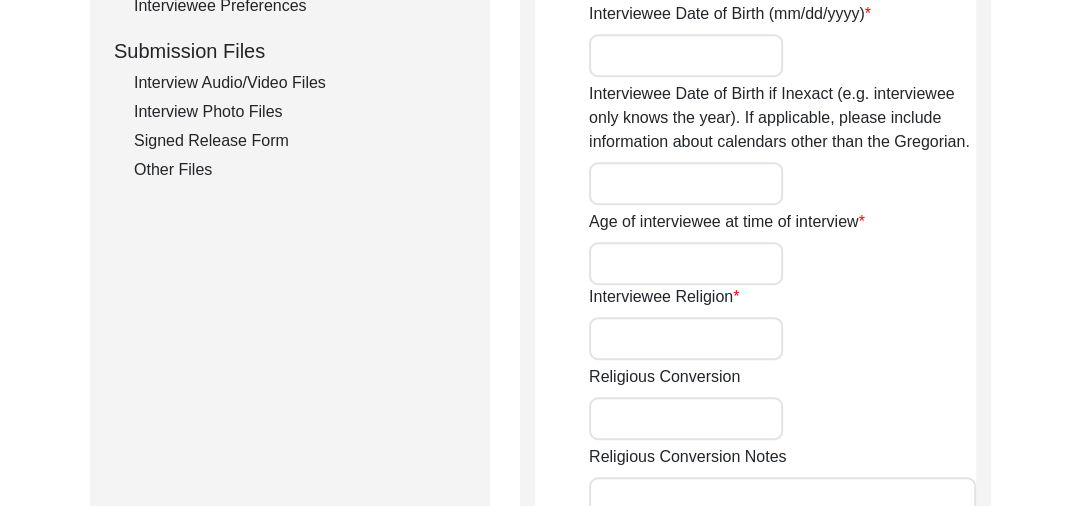type on "[FIRST]" 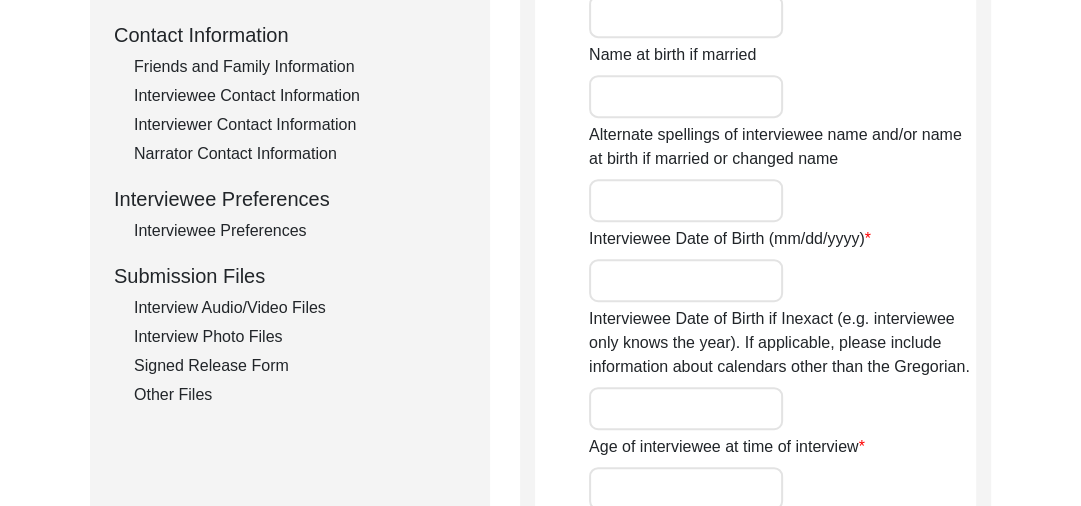 scroll, scrollTop: 741, scrollLeft: 0, axis: vertical 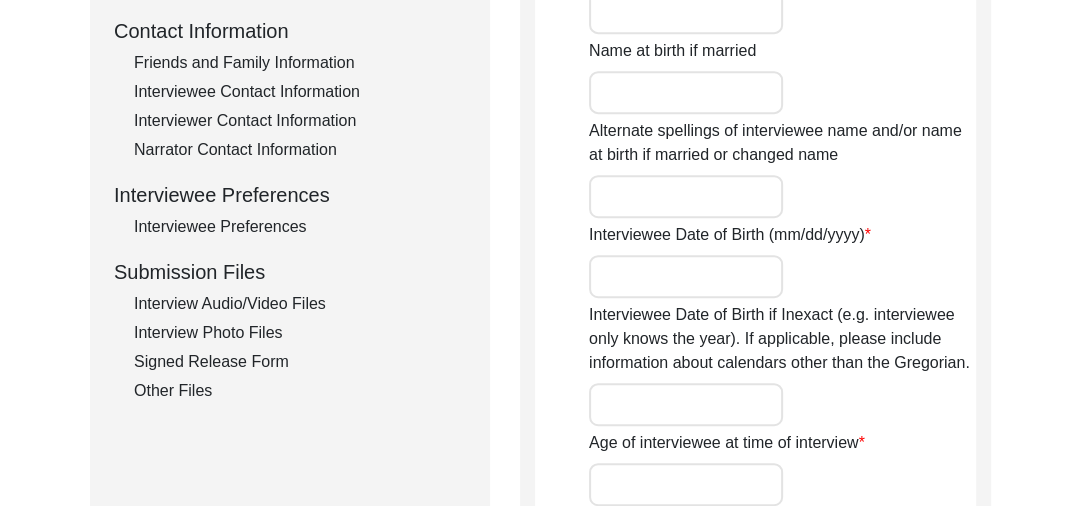 click on "Interview Audio/Video Files" 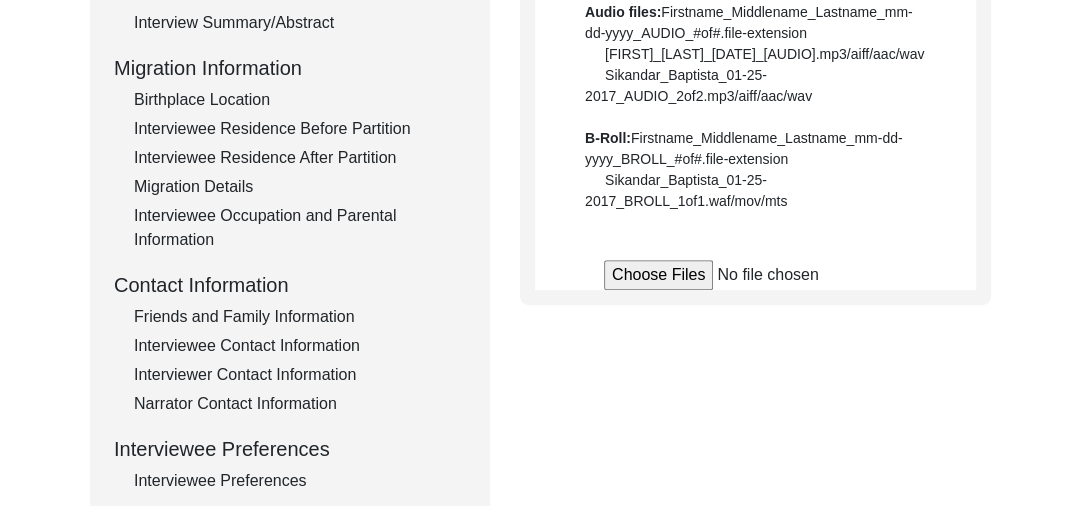 scroll, scrollTop: 402, scrollLeft: 0, axis: vertical 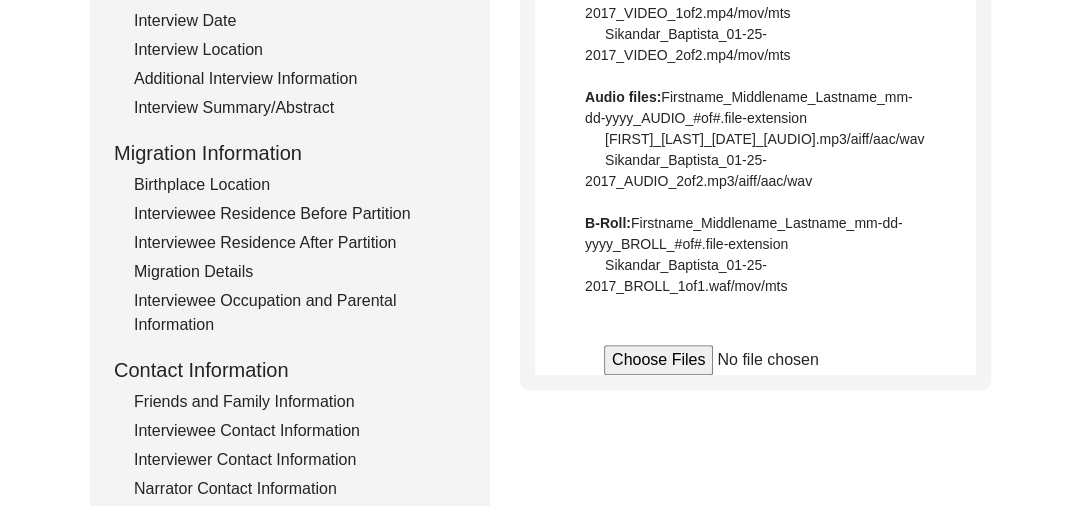 click at bounding box center (755, 360) 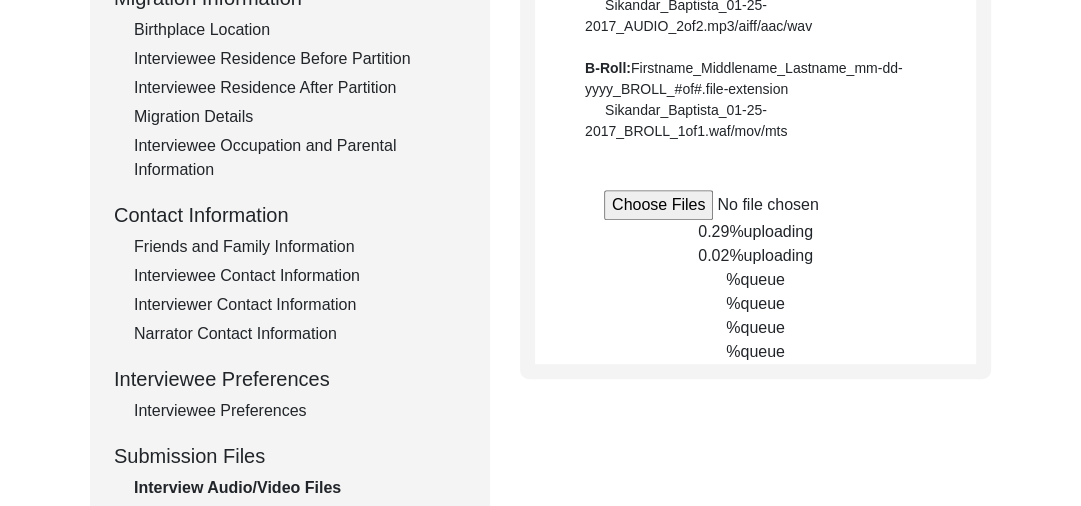 scroll, scrollTop: 562, scrollLeft: 0, axis: vertical 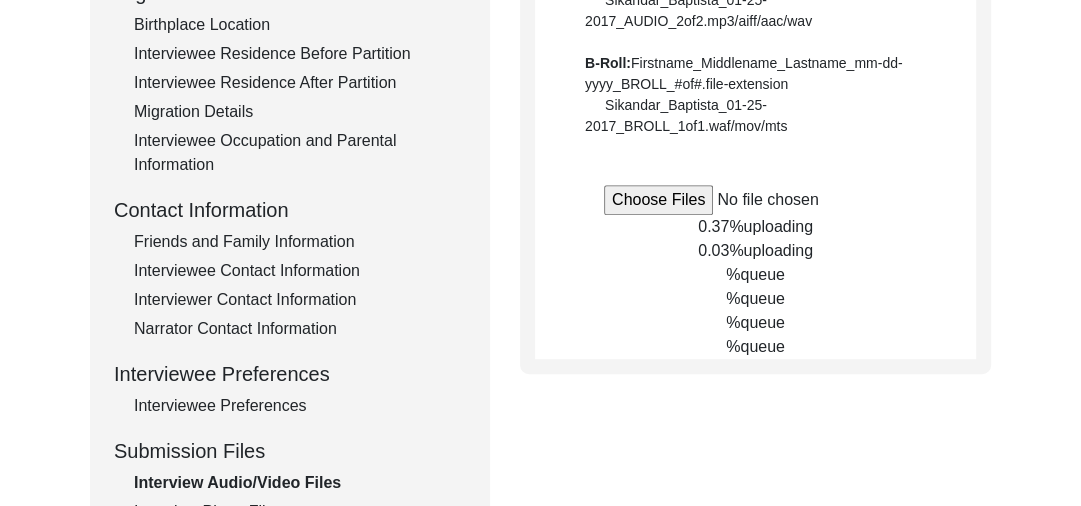click at bounding box center [755, 200] 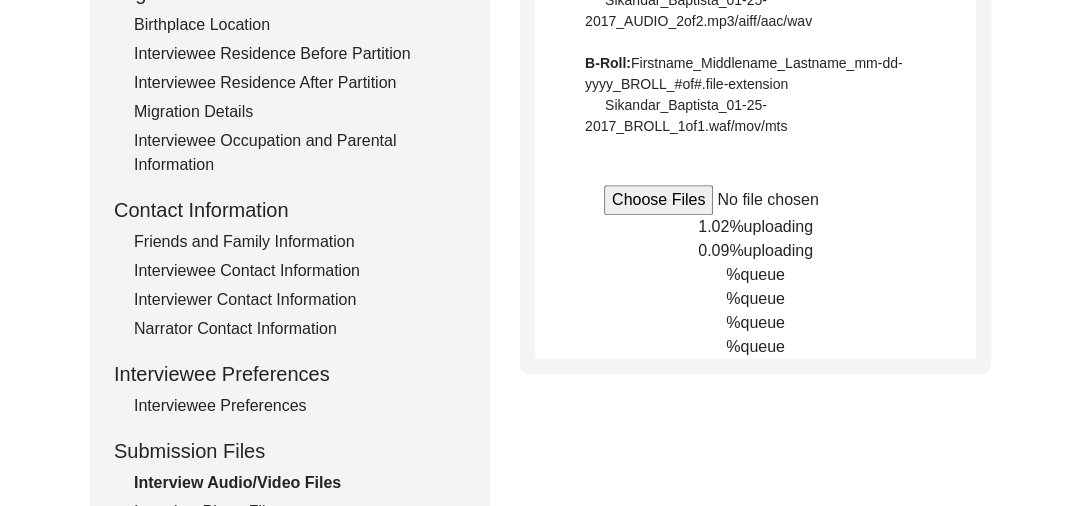 type on "C:\fakepath\[FILENAME]_[DATE]_[TYPE]_[NUMBER]of[NUMBER].mp4" 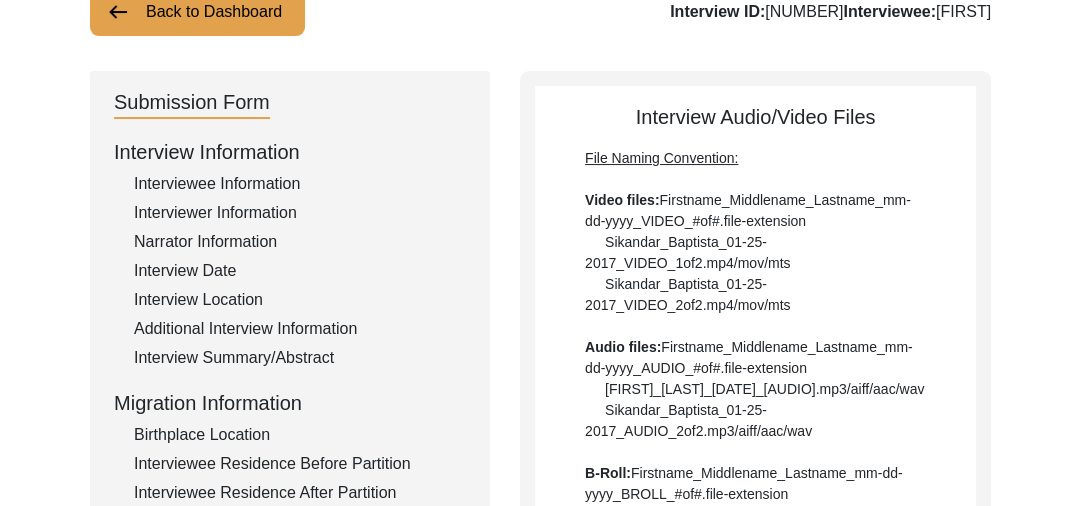 scroll, scrollTop: 133, scrollLeft: 0, axis: vertical 